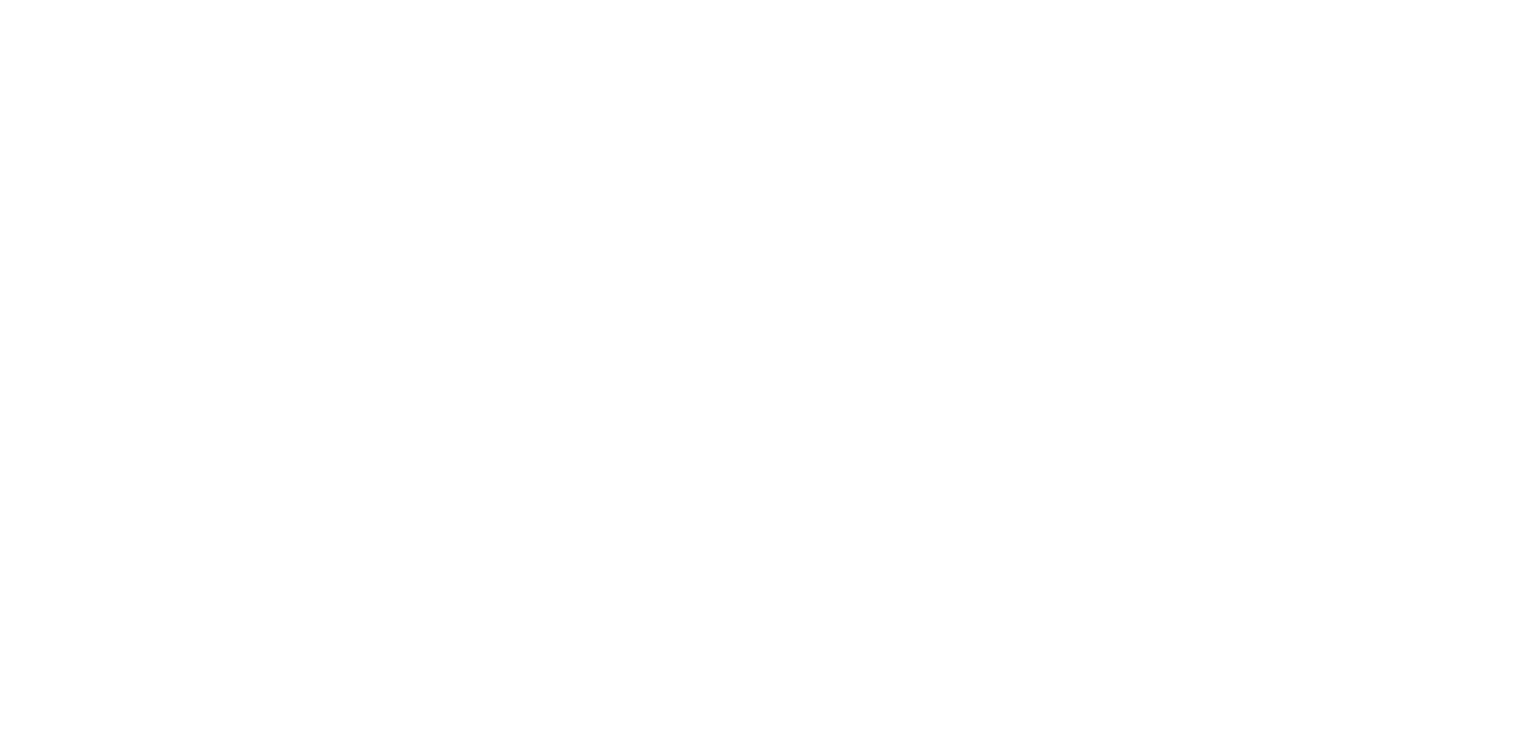 scroll, scrollTop: 0, scrollLeft: 0, axis: both 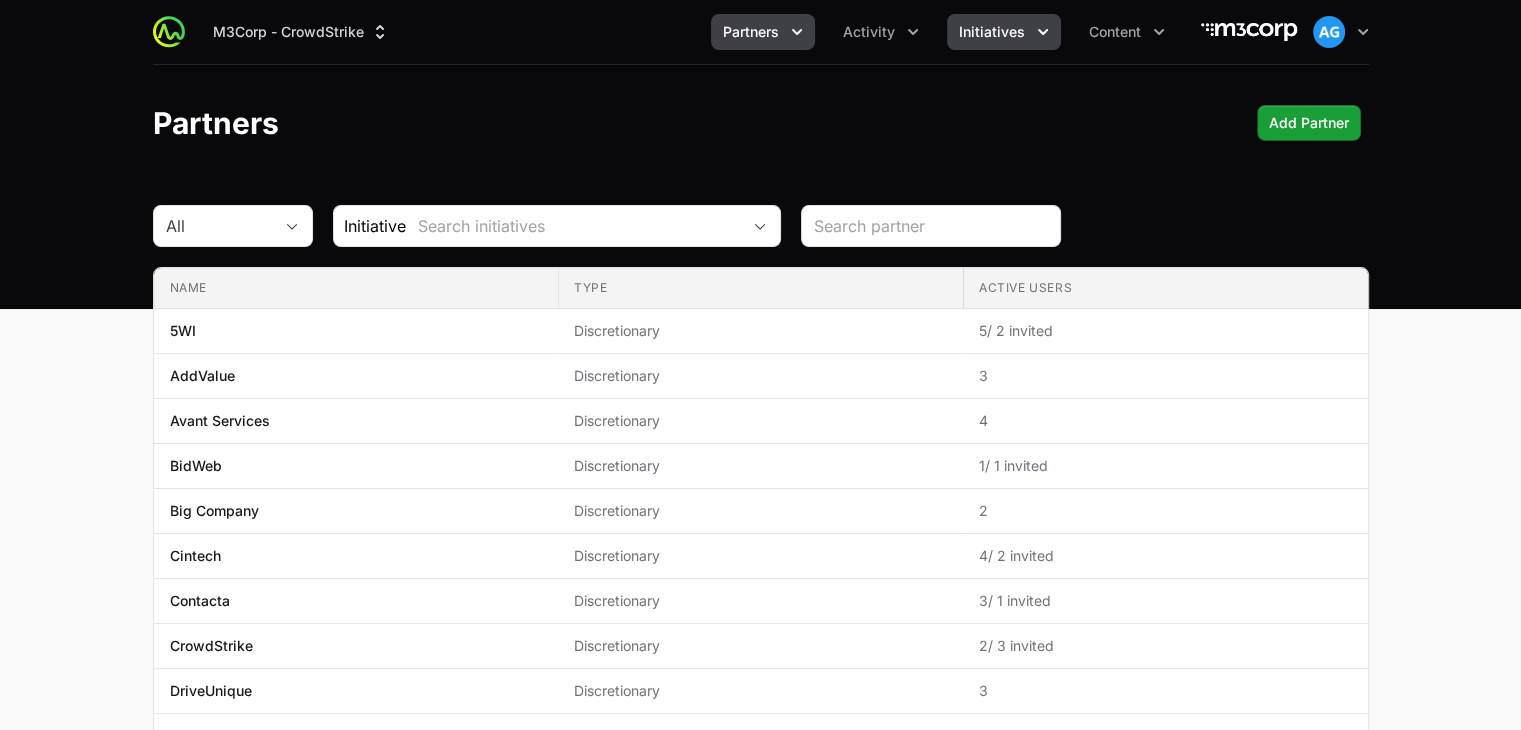 click on "Initiatives" 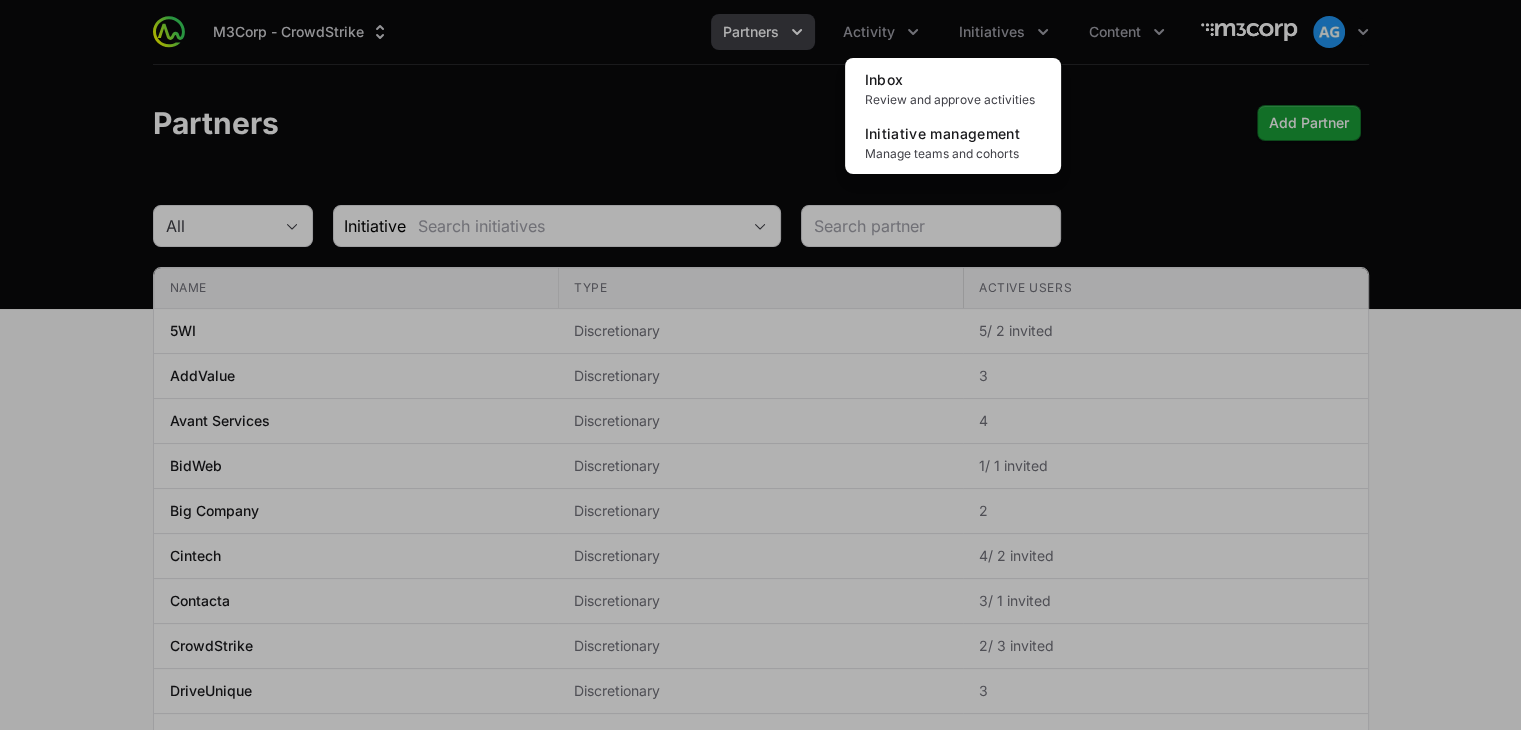 click 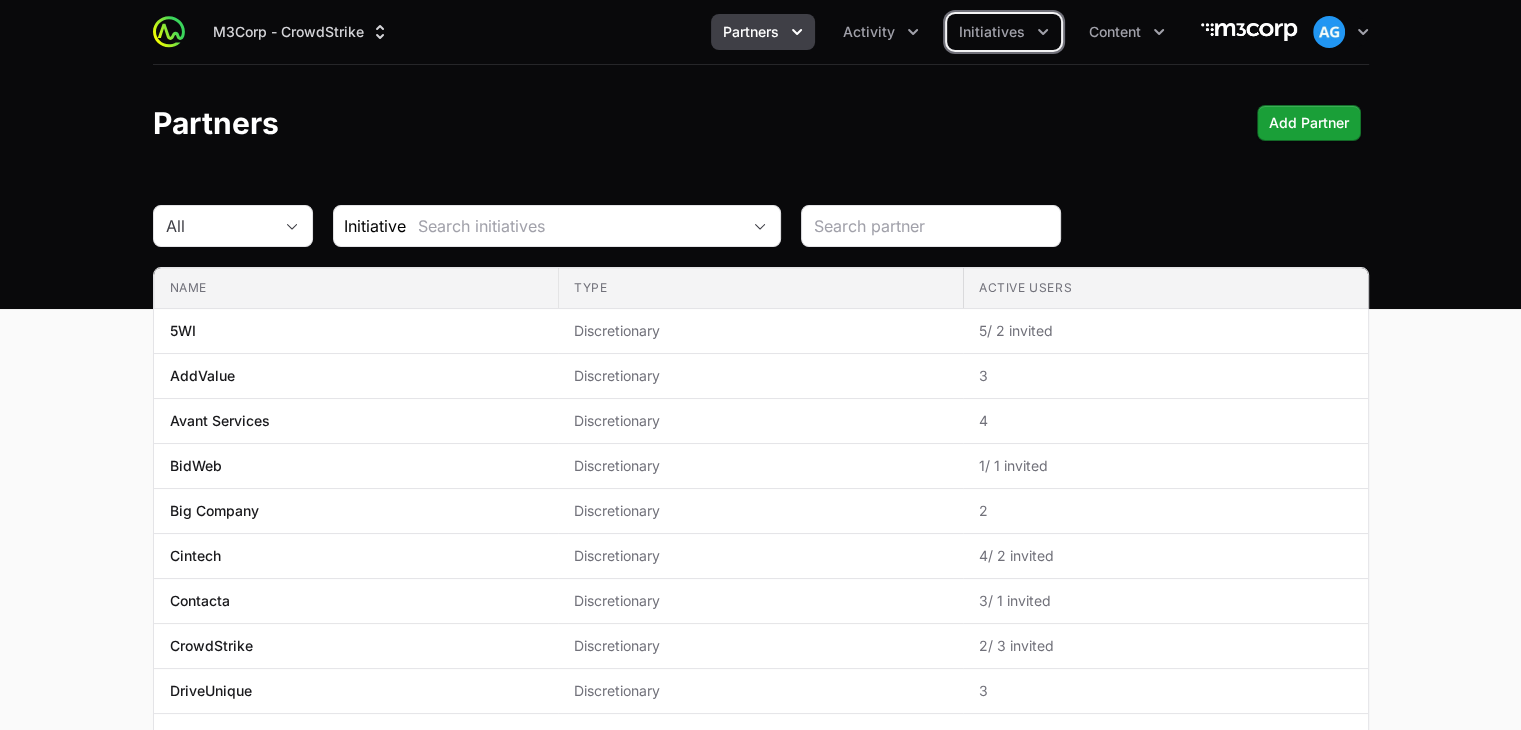 click on "Activity" 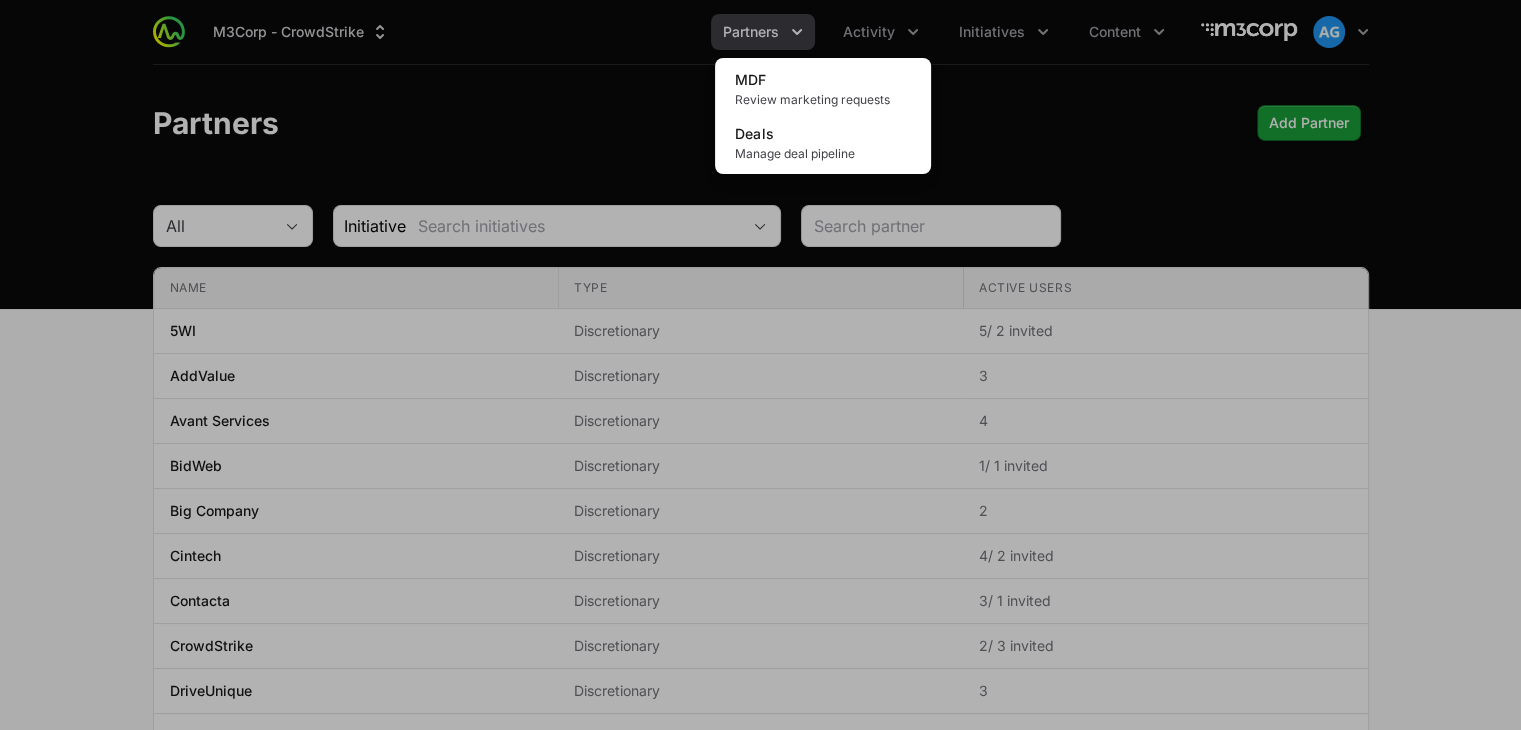 click 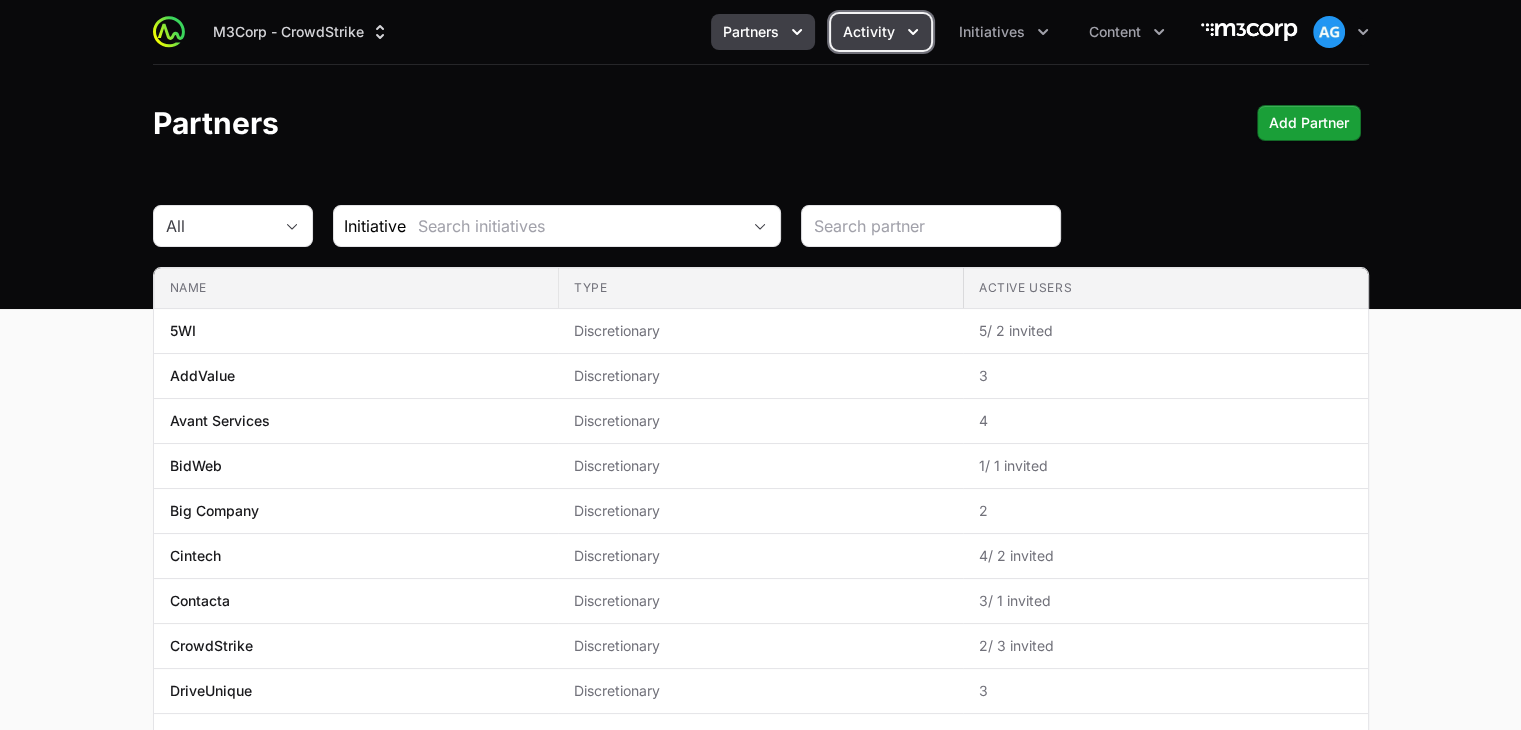 click on "Activity" 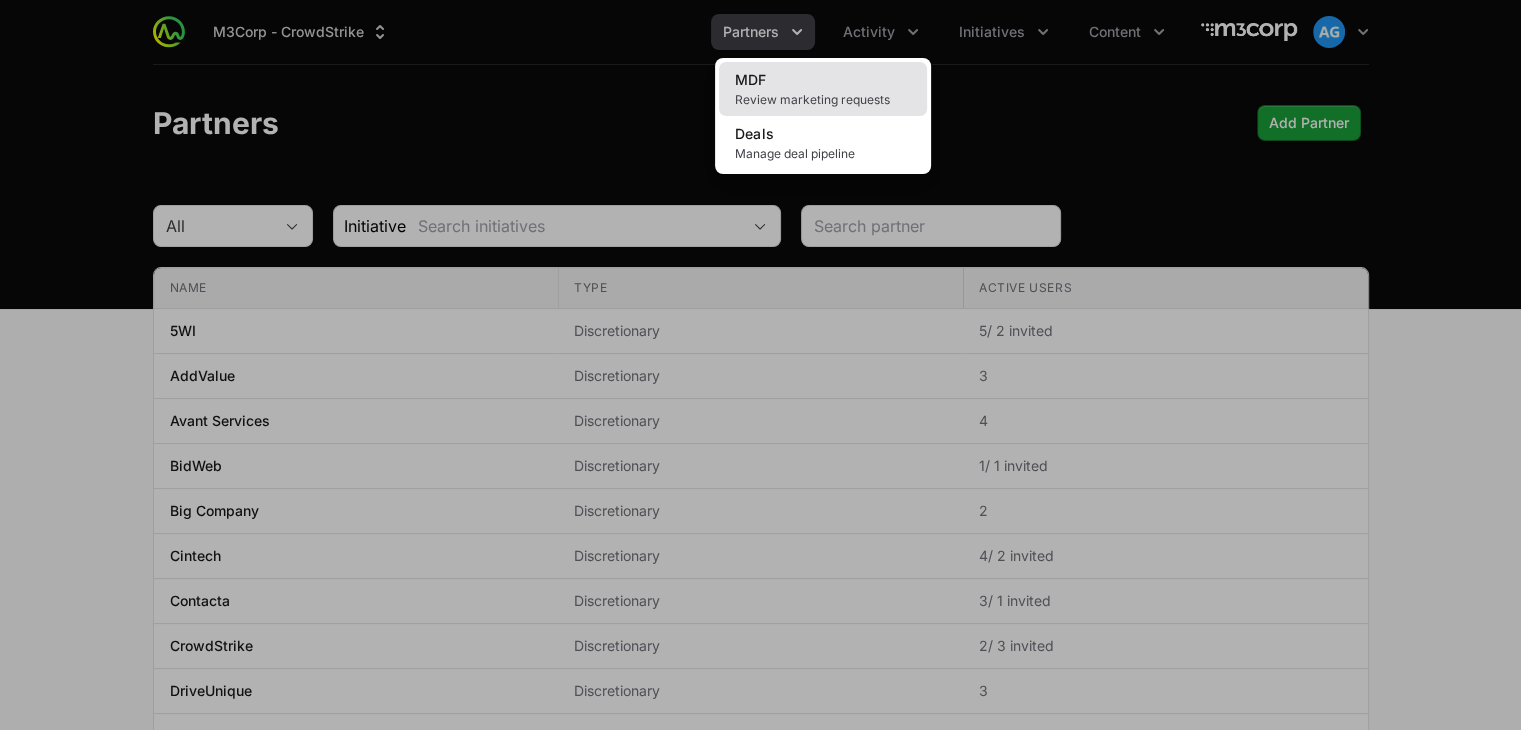 click on "Review marketing requests" 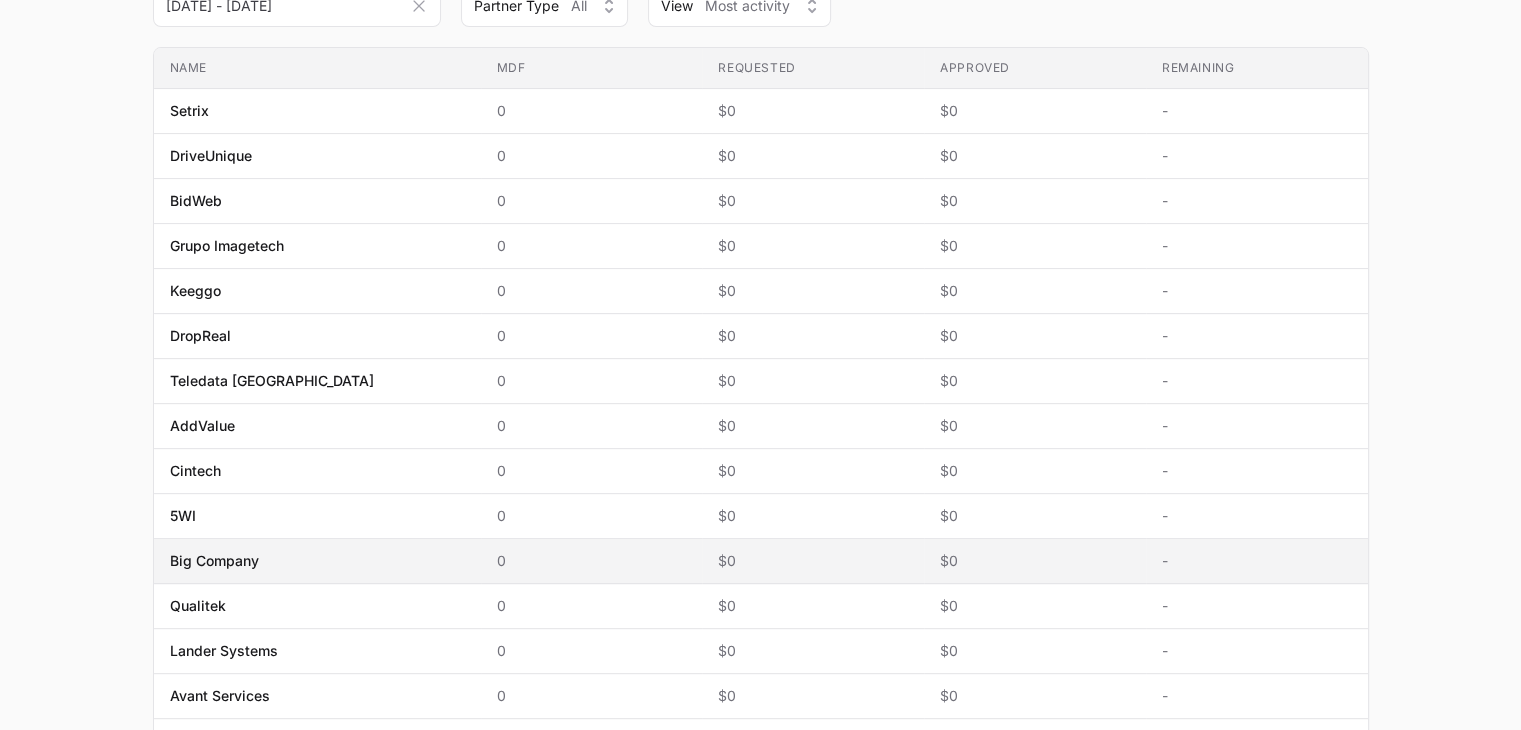 scroll, scrollTop: 791, scrollLeft: 0, axis: vertical 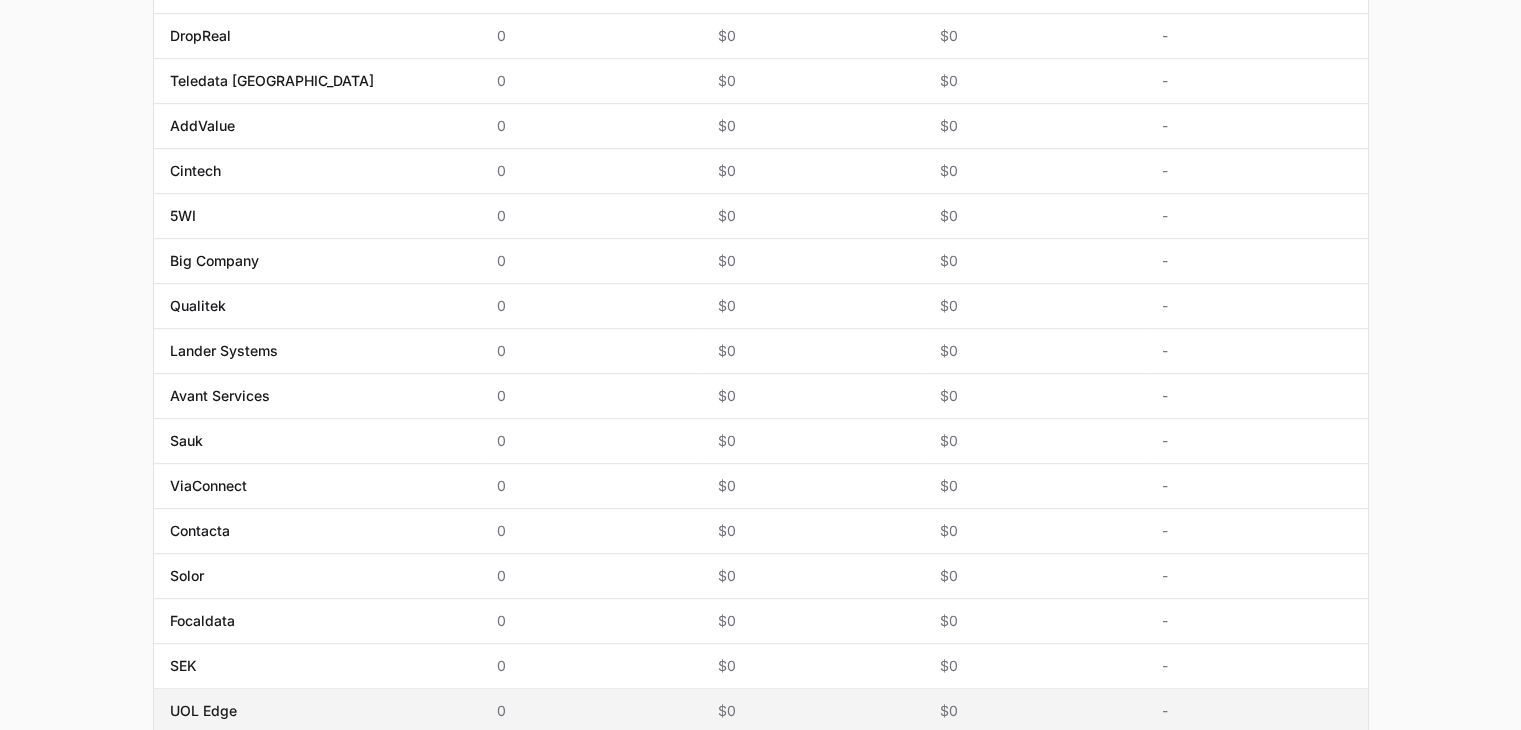 click on "Name [PERSON_NAME]" 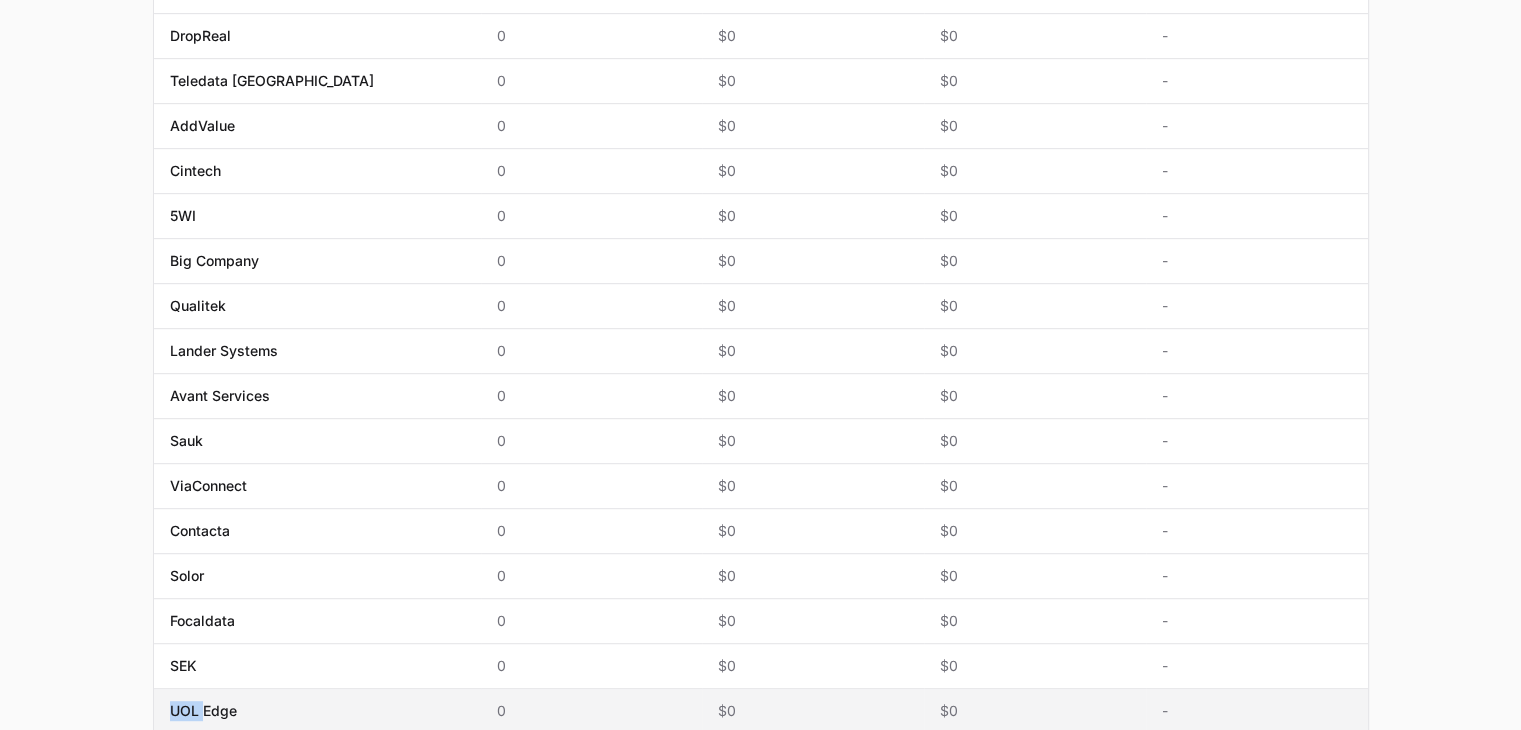 click on "Name [PERSON_NAME]" 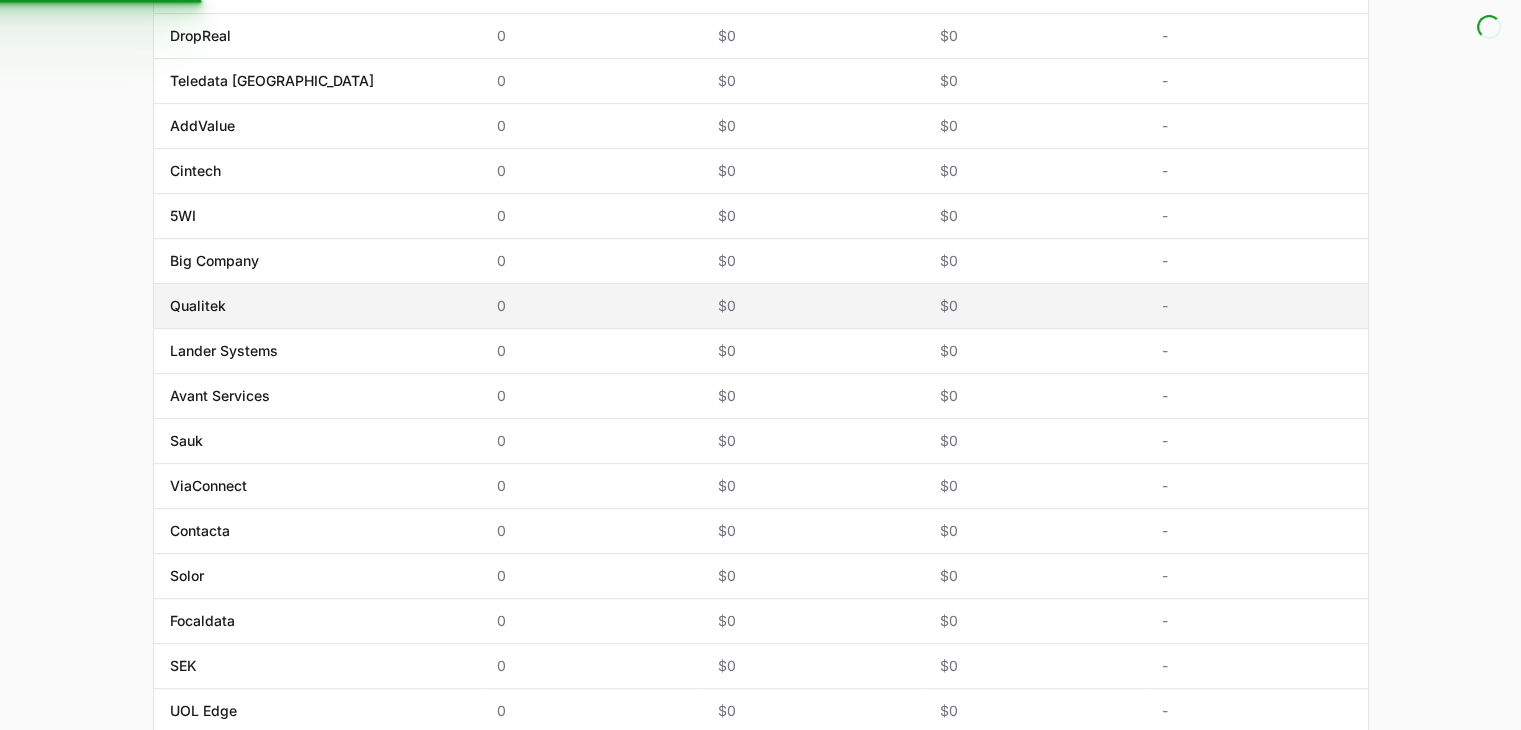 scroll, scrollTop: 0, scrollLeft: 0, axis: both 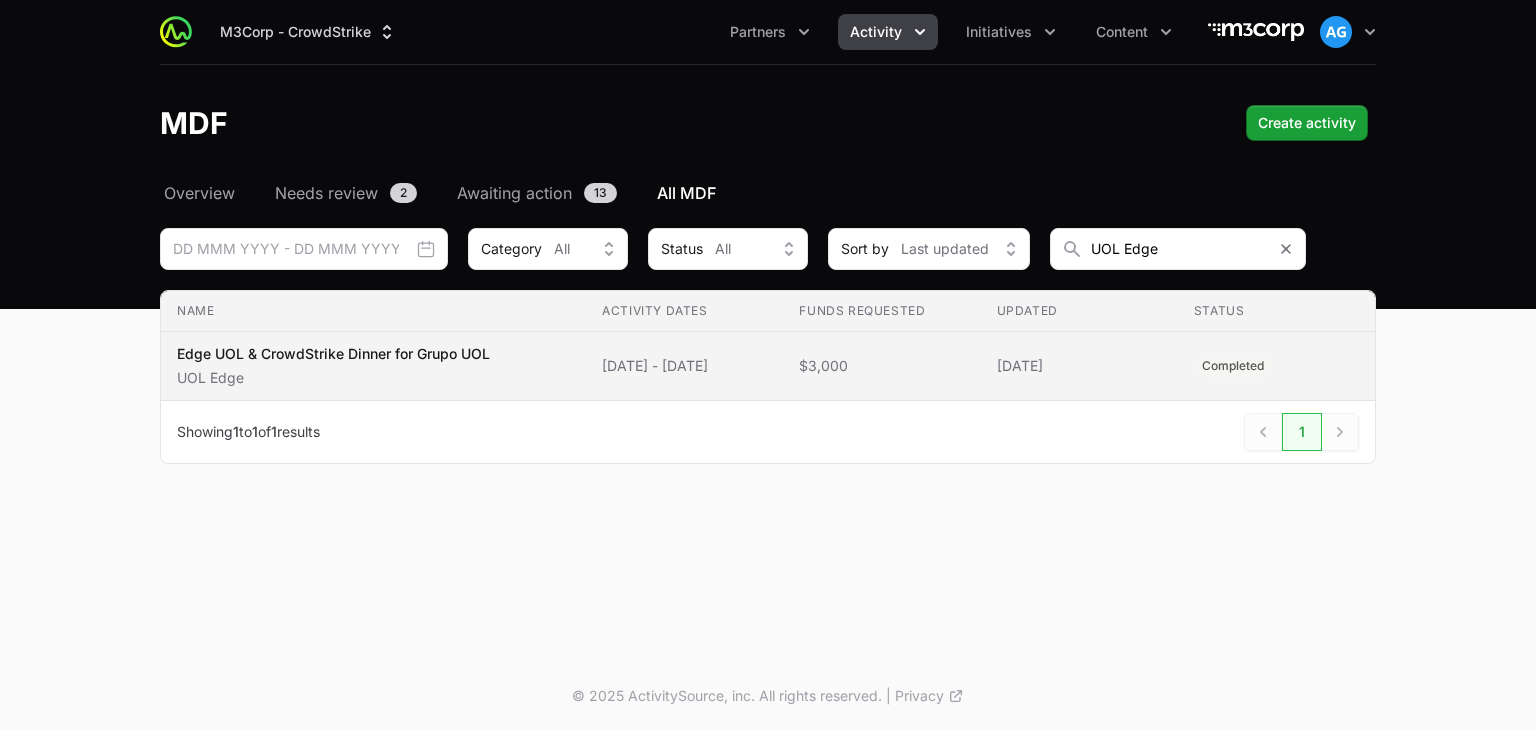 click on "Edge UOL & CrowdStrike Dinner for Grupo UOL" 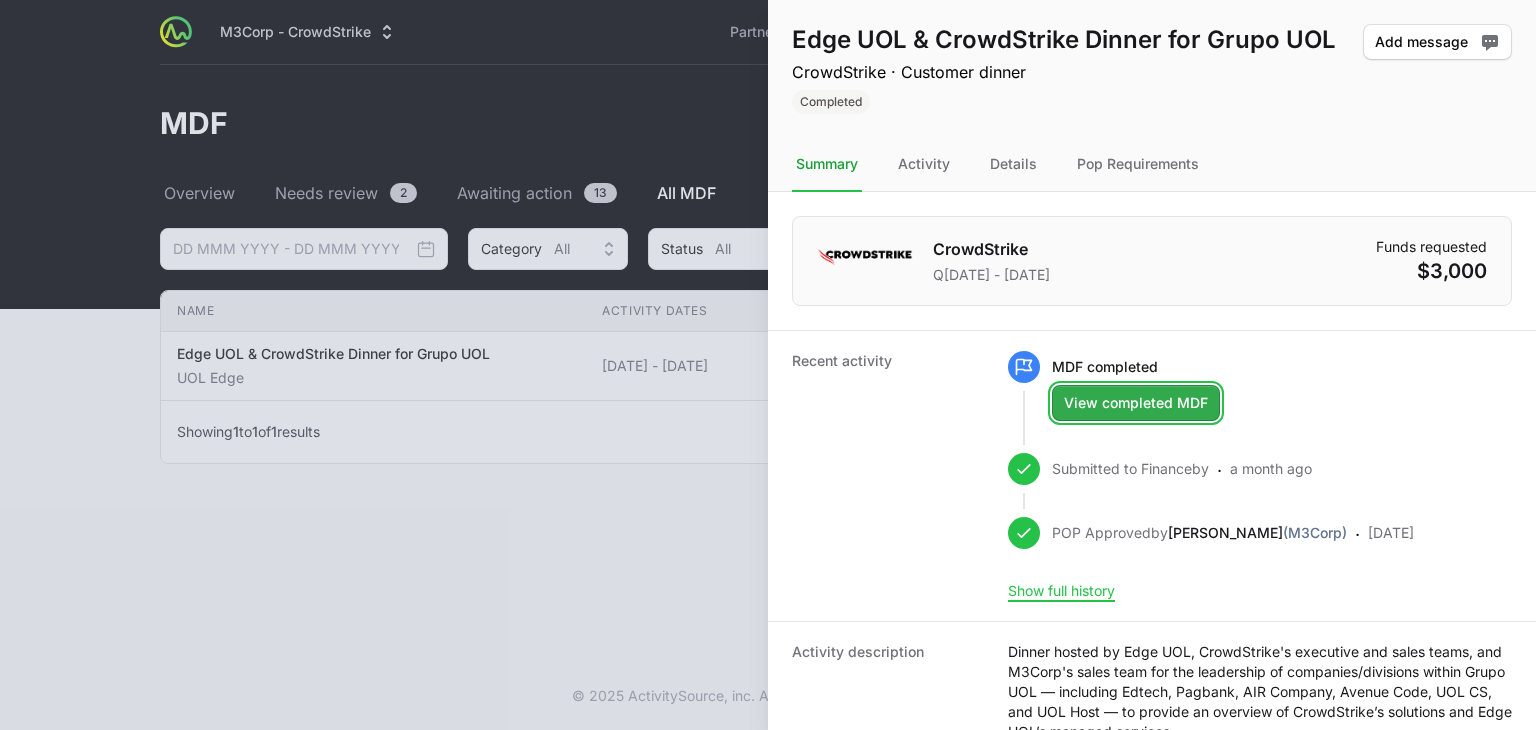 click on "View completed MDF" at bounding box center [1136, 403] 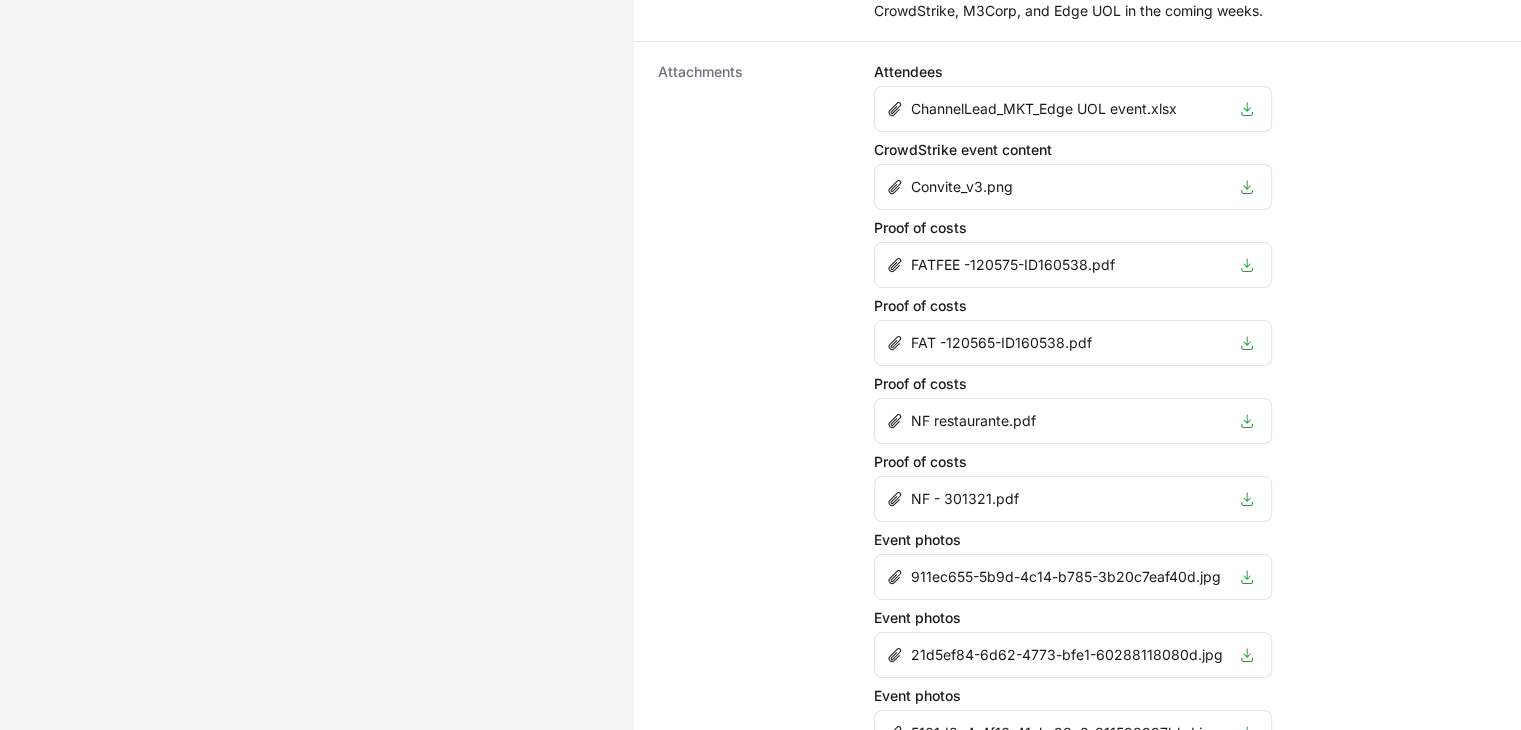 scroll, scrollTop: 1367, scrollLeft: 0, axis: vertical 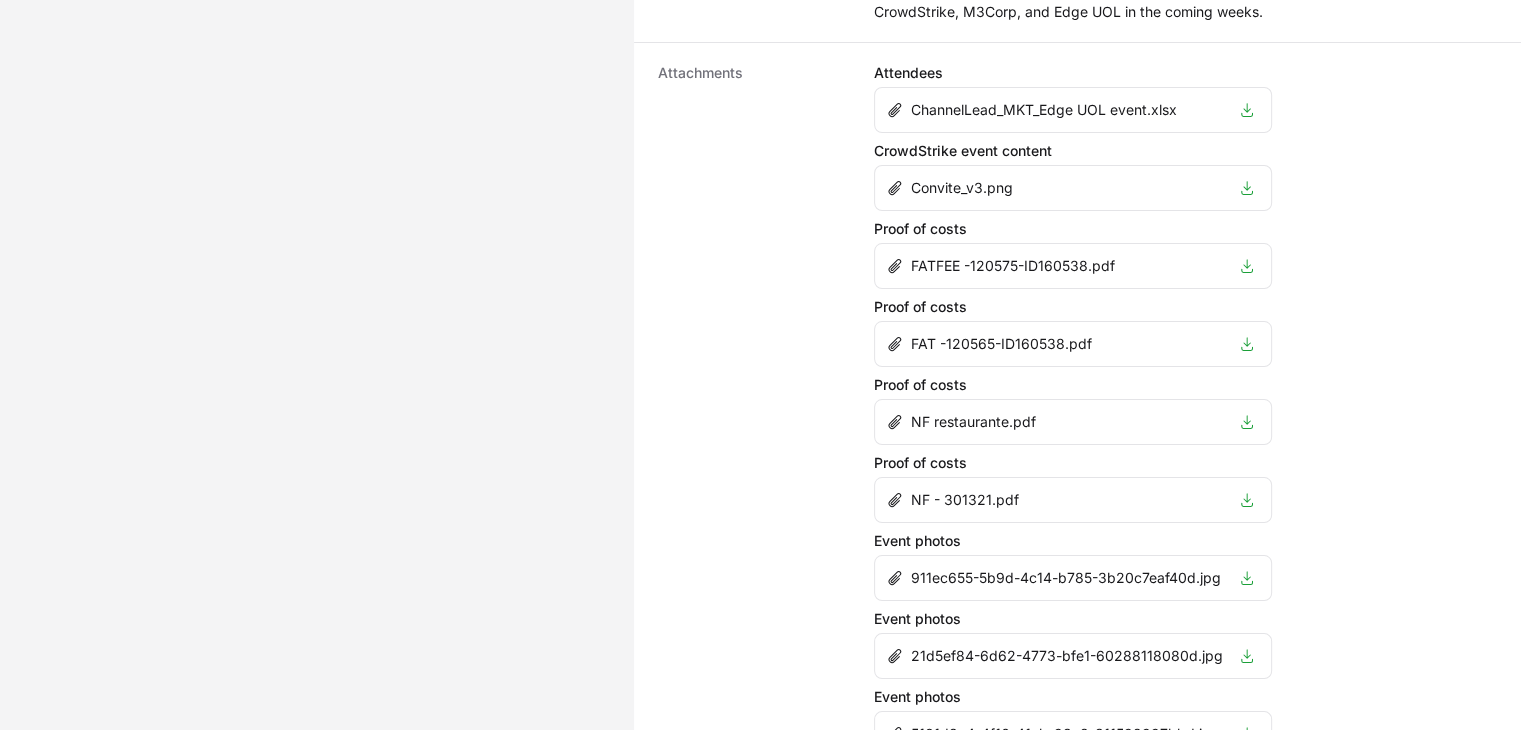 click on "ChannelLead_MKT_Edge UOL event.xlsx" 